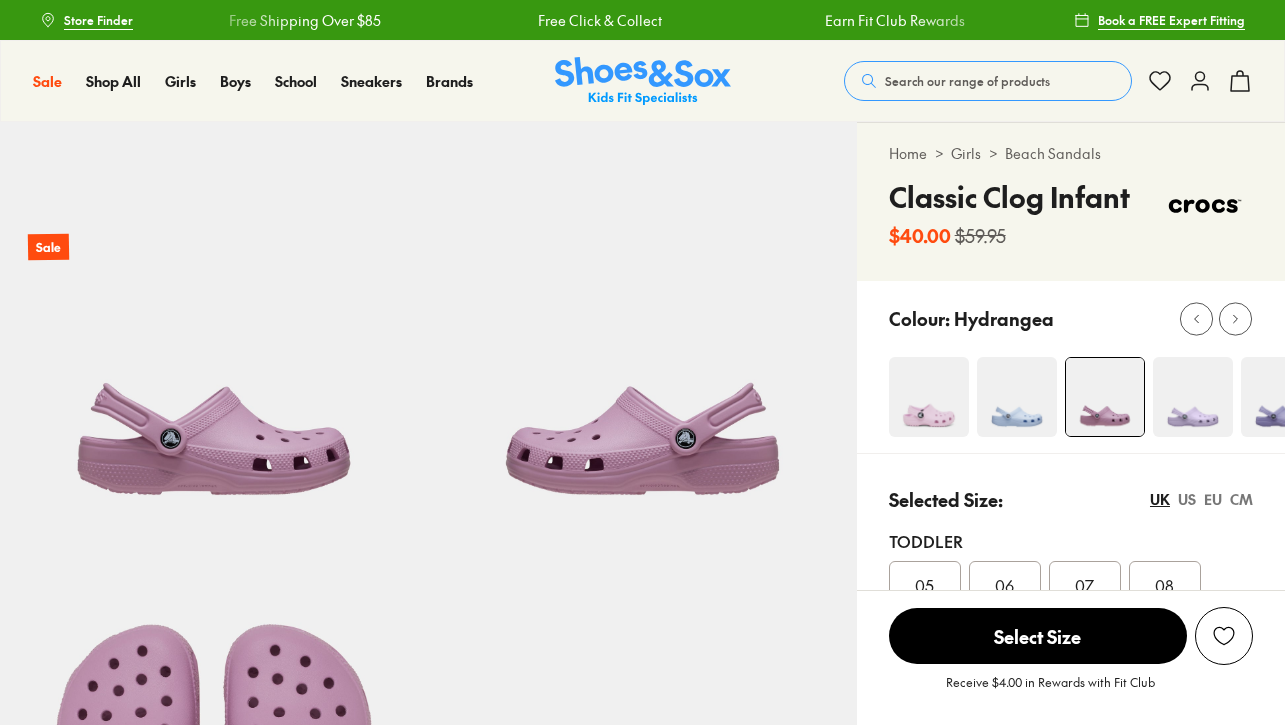 scroll, scrollTop: 0, scrollLeft: 0, axis: both 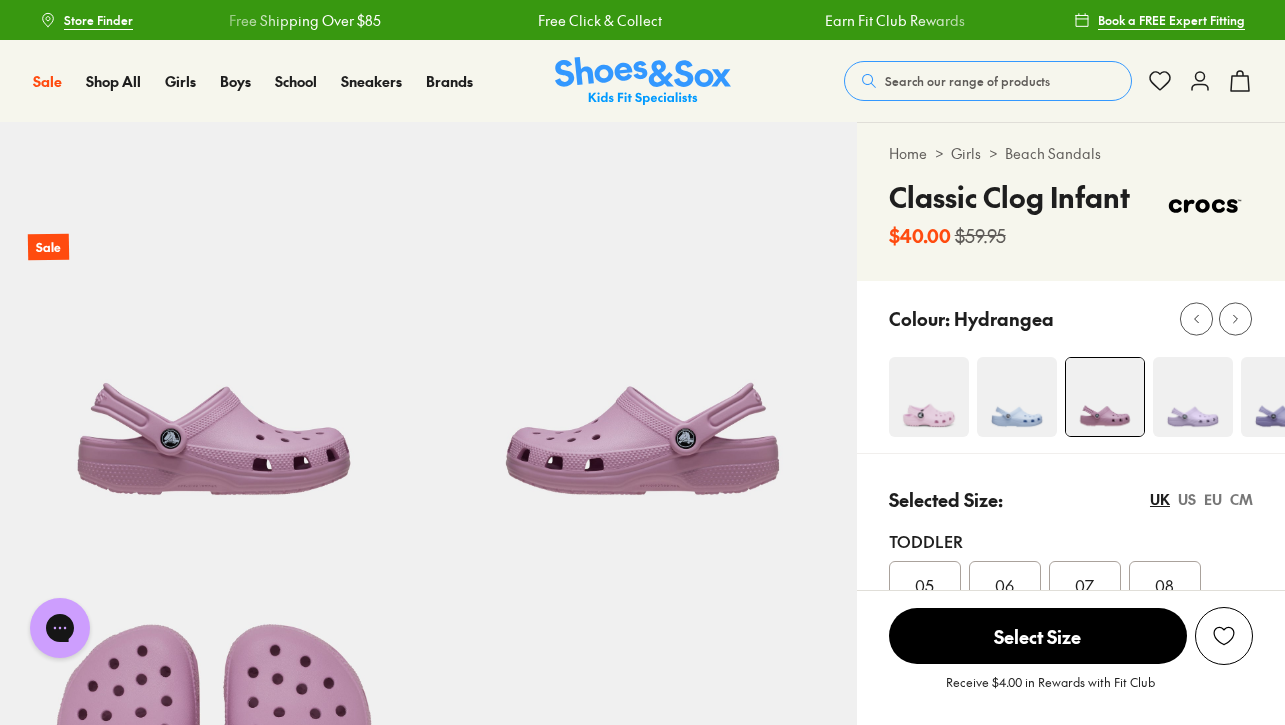 click on "Search our range of products" at bounding box center [967, 81] 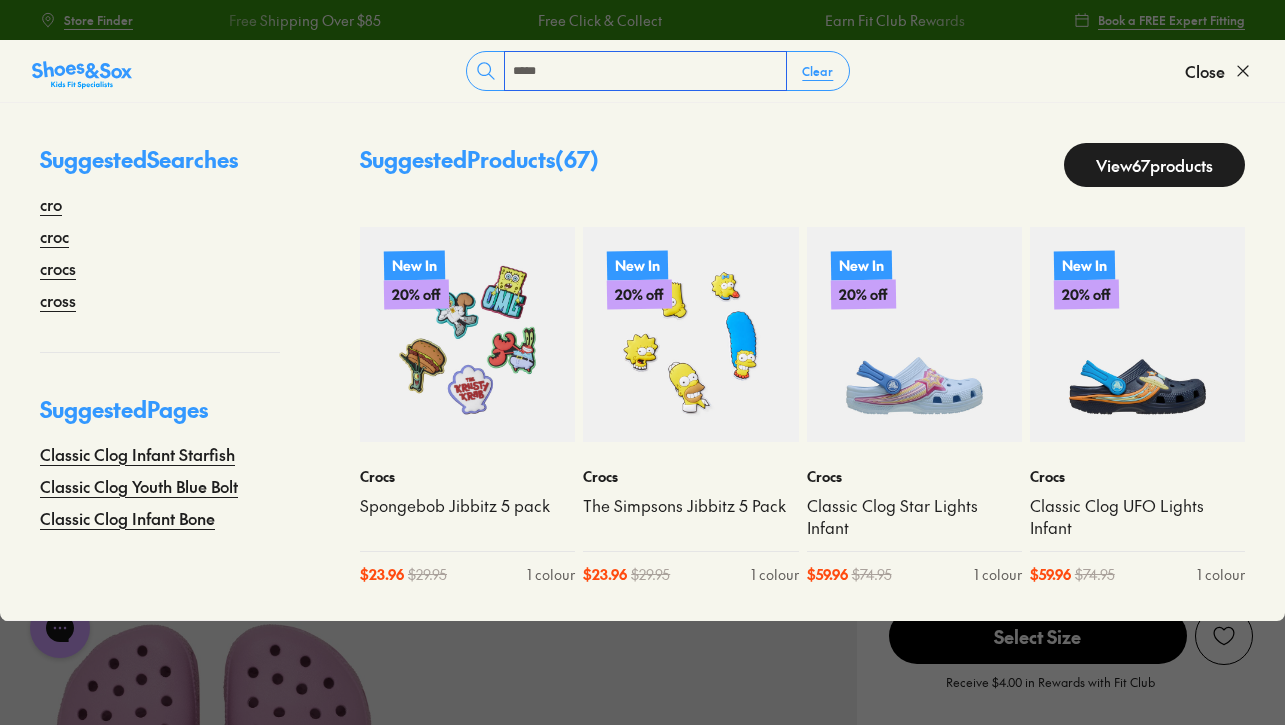 type on "*****" 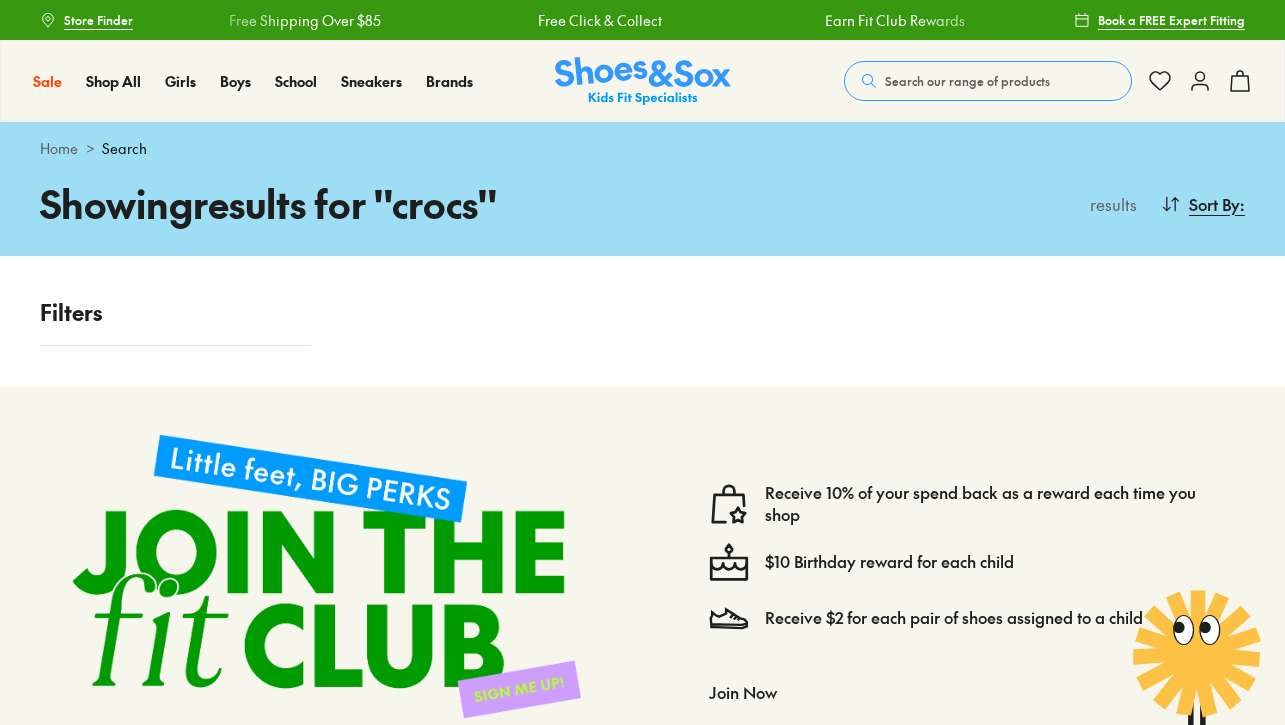 scroll, scrollTop: 0, scrollLeft: 0, axis: both 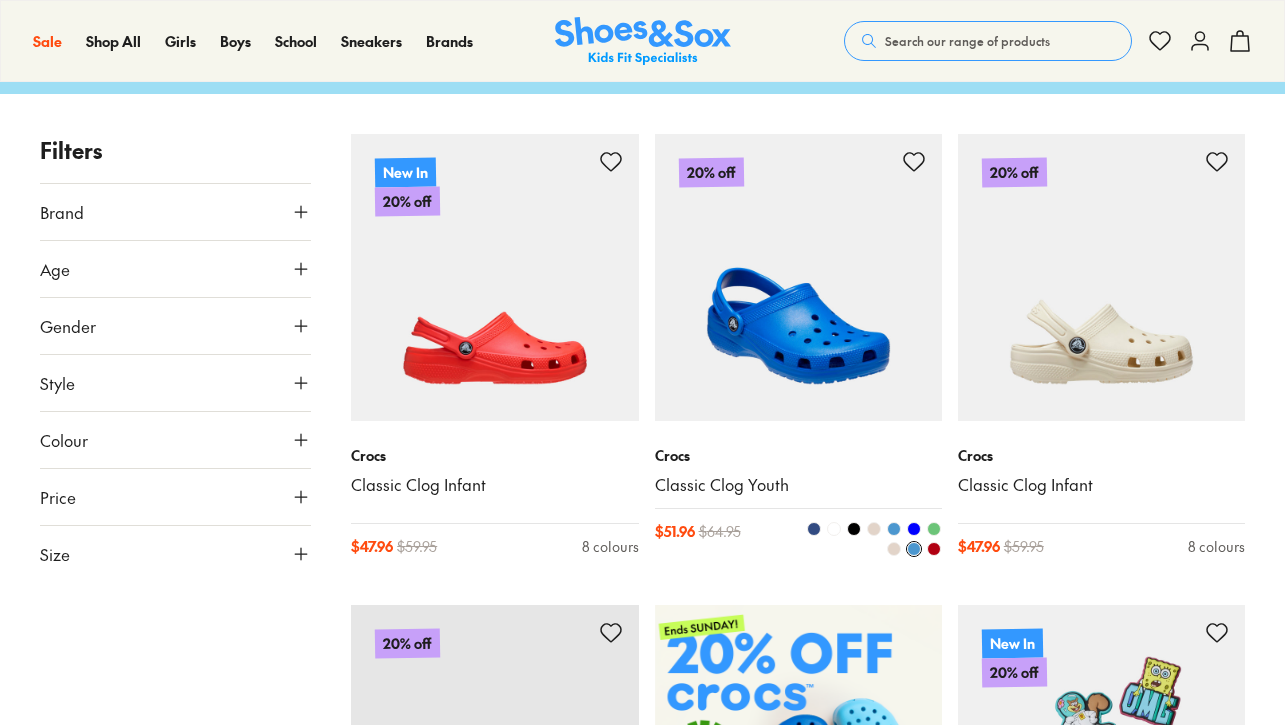 type on "****" 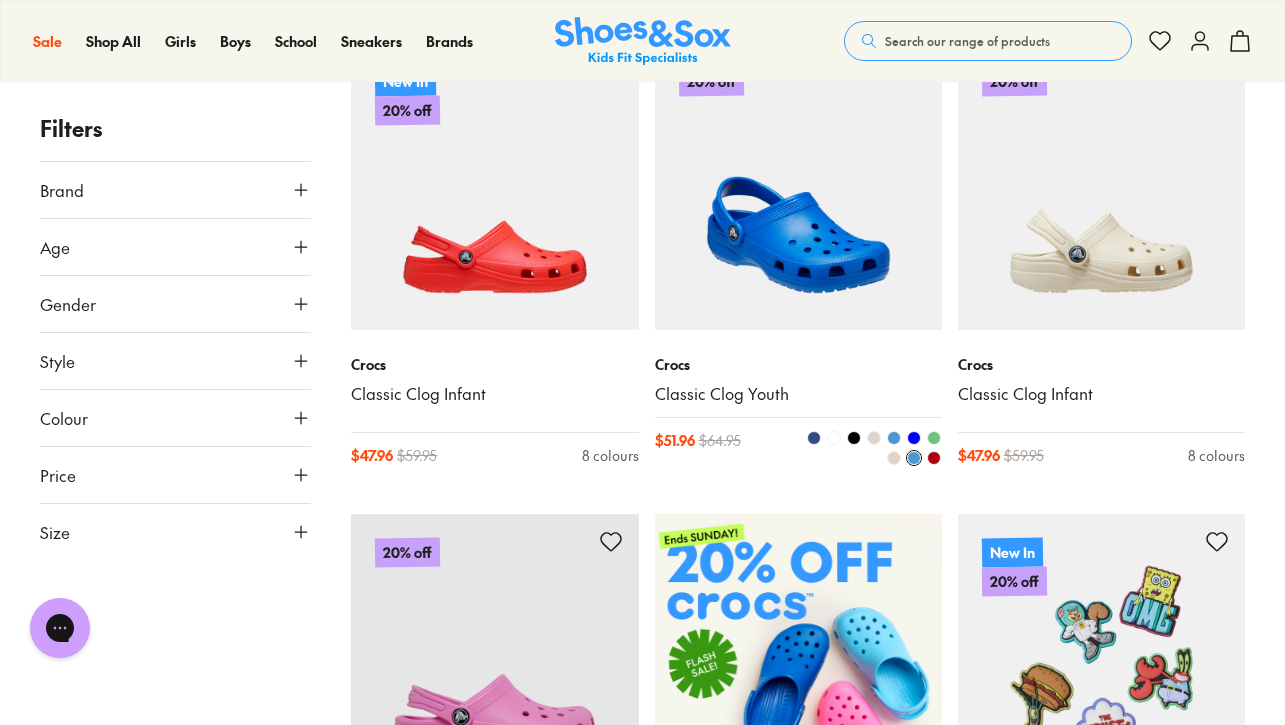 scroll, scrollTop: 0, scrollLeft: 0, axis: both 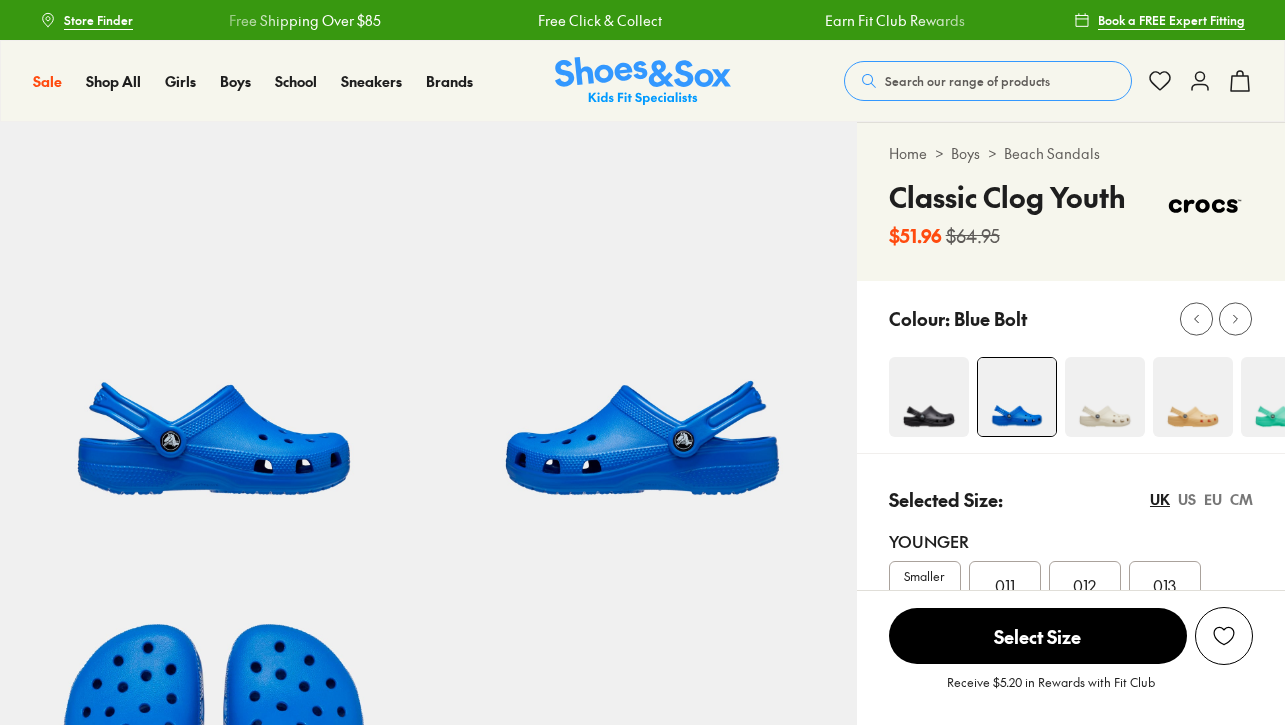 select on "*" 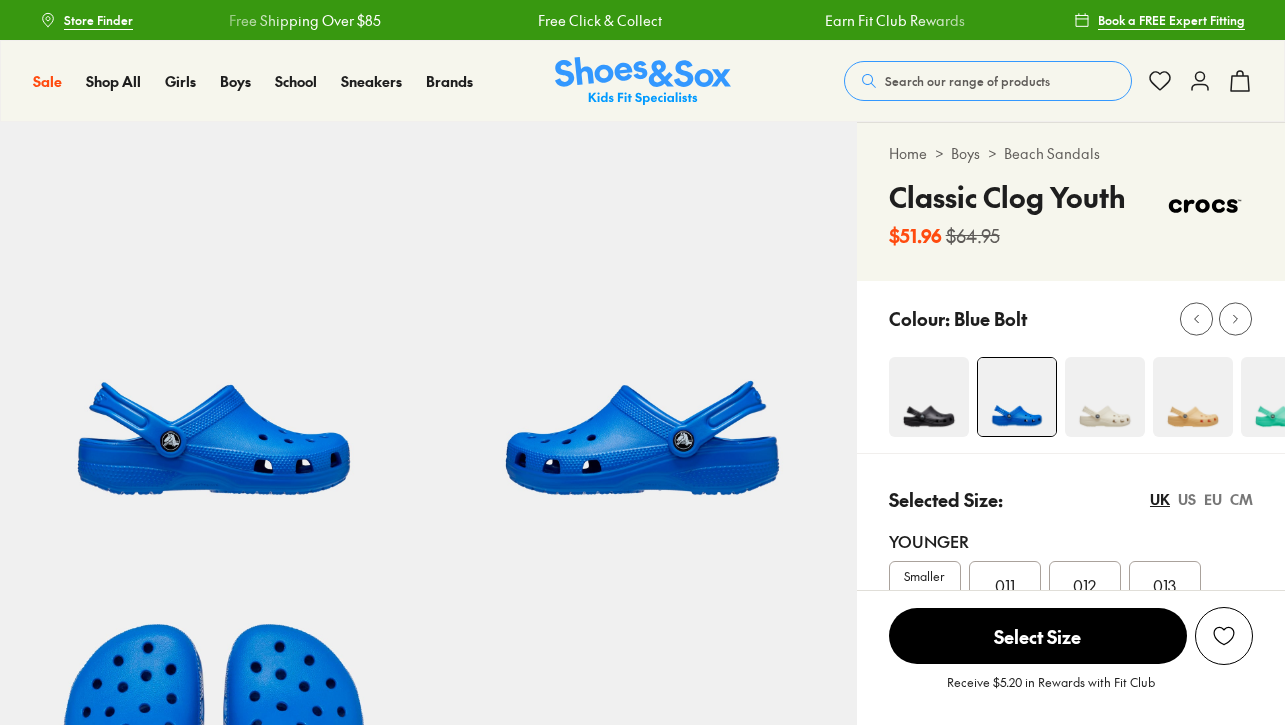 click at bounding box center [929, 397] 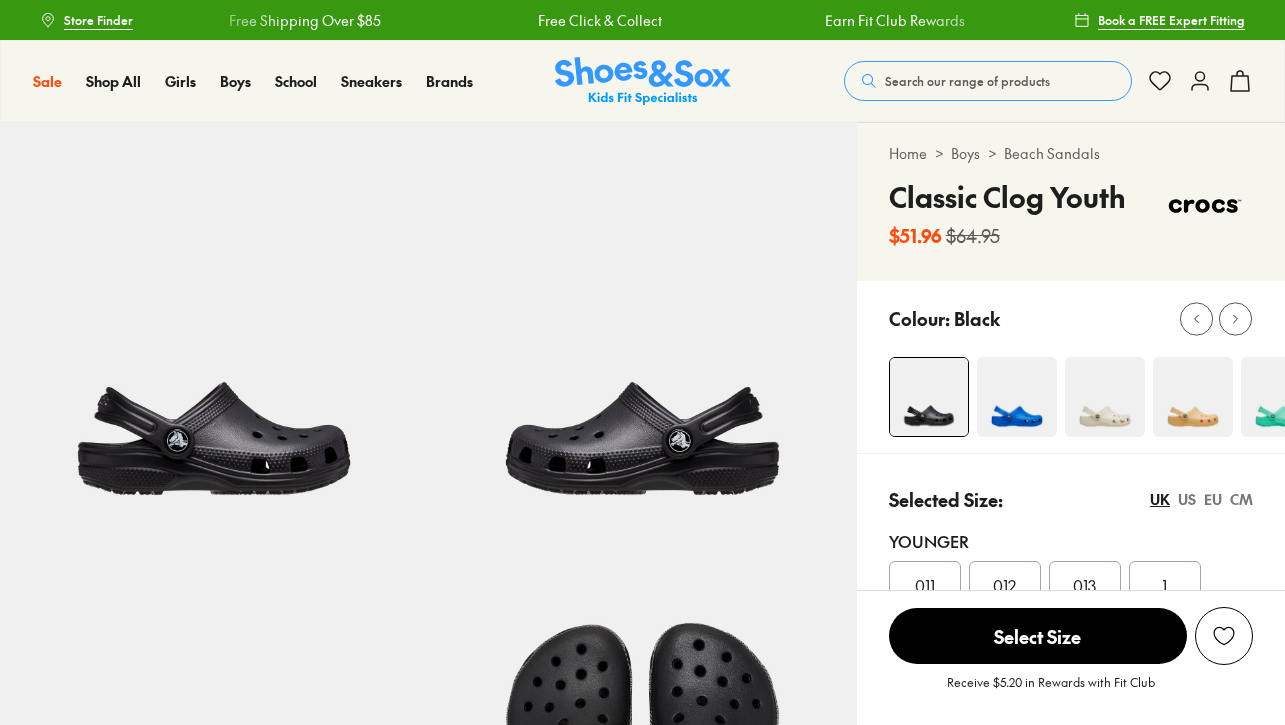 scroll, scrollTop: 49, scrollLeft: 0, axis: vertical 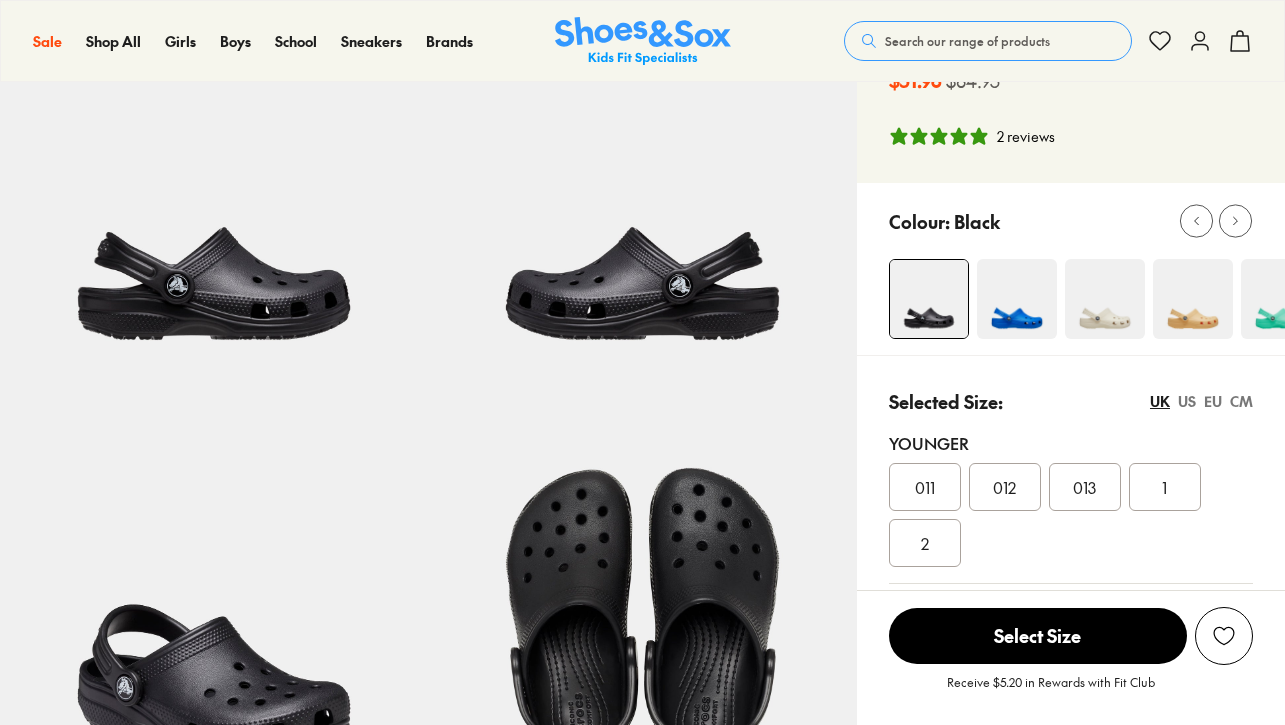 select on "*" 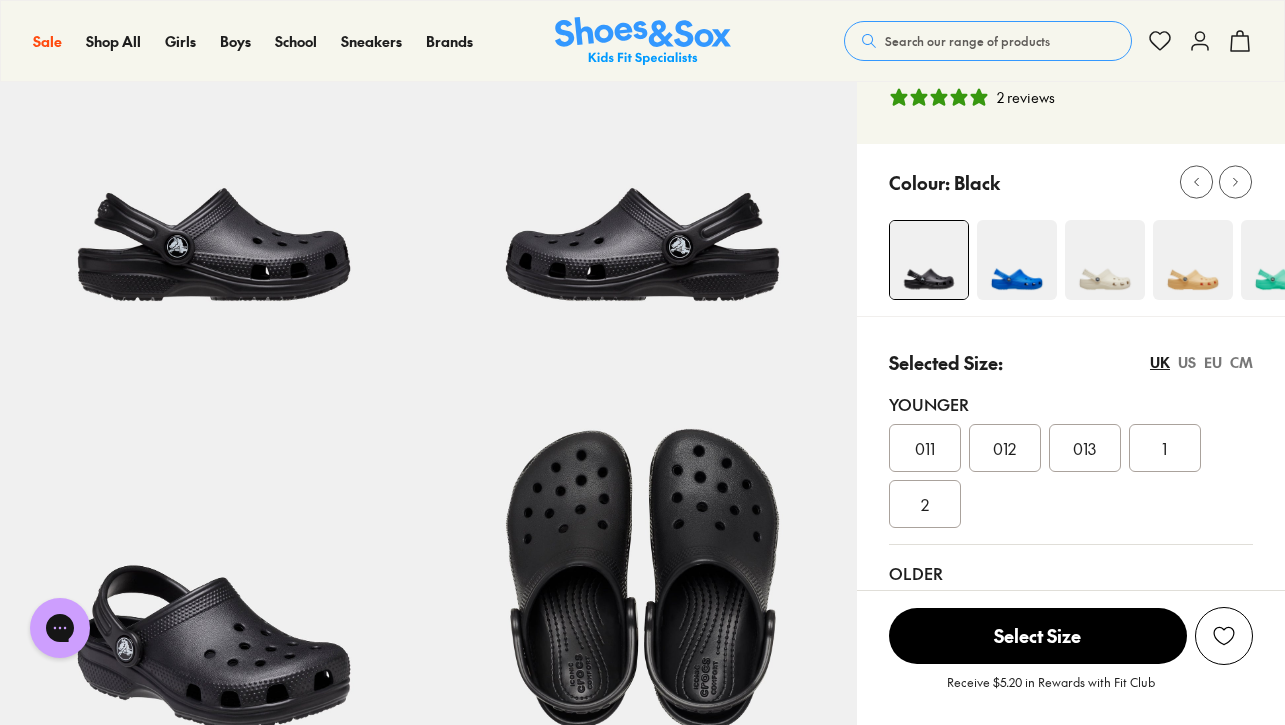 scroll, scrollTop: 0, scrollLeft: 0, axis: both 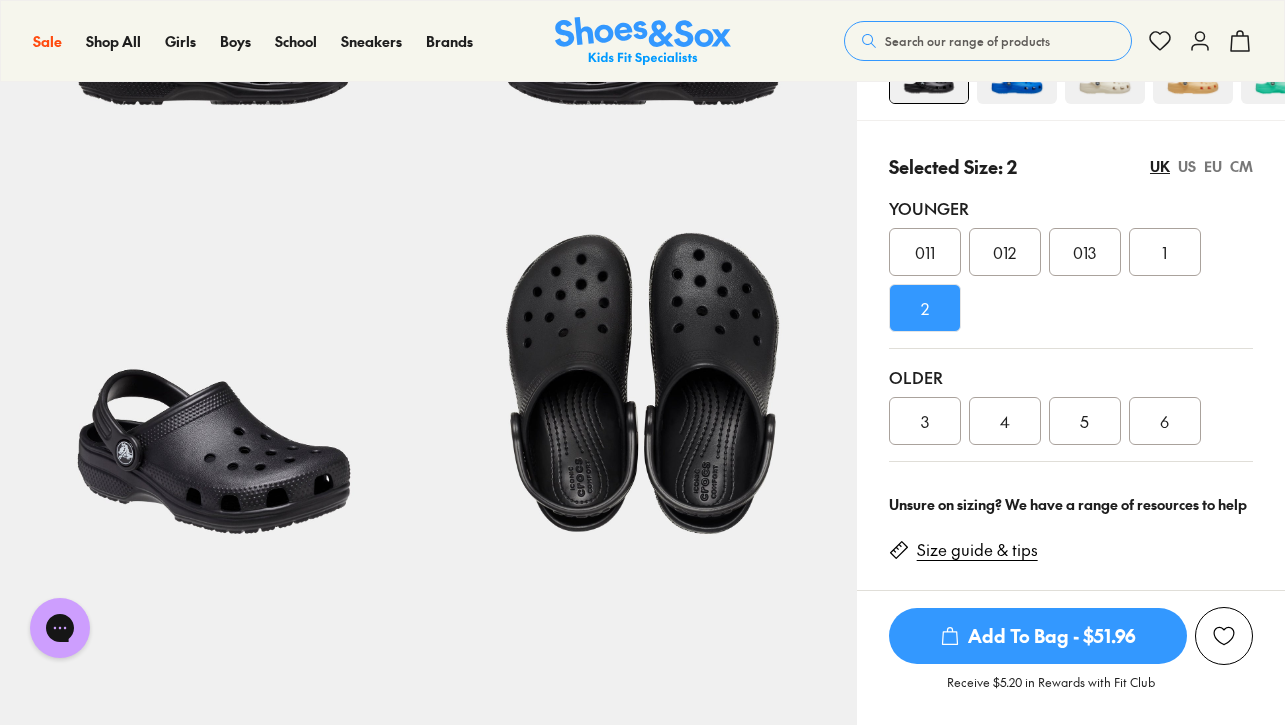 click on "Add To Bag - $51.96" at bounding box center [1038, 636] 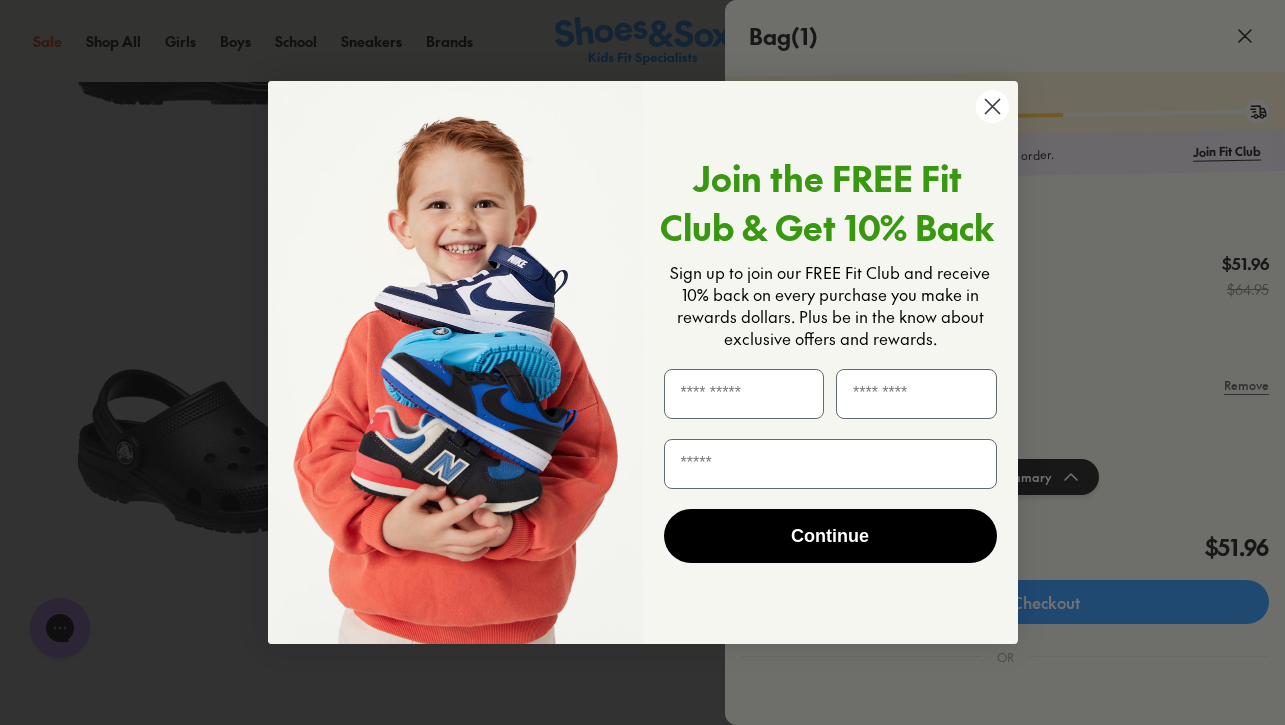 click 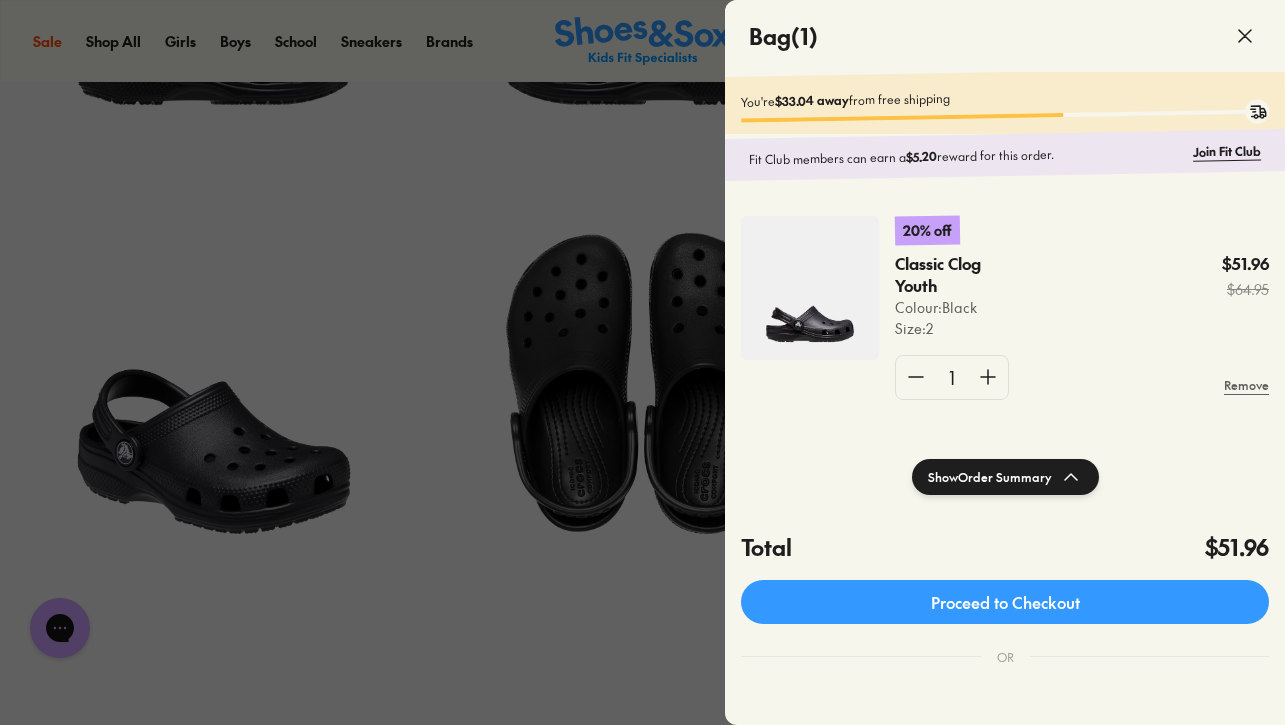 click 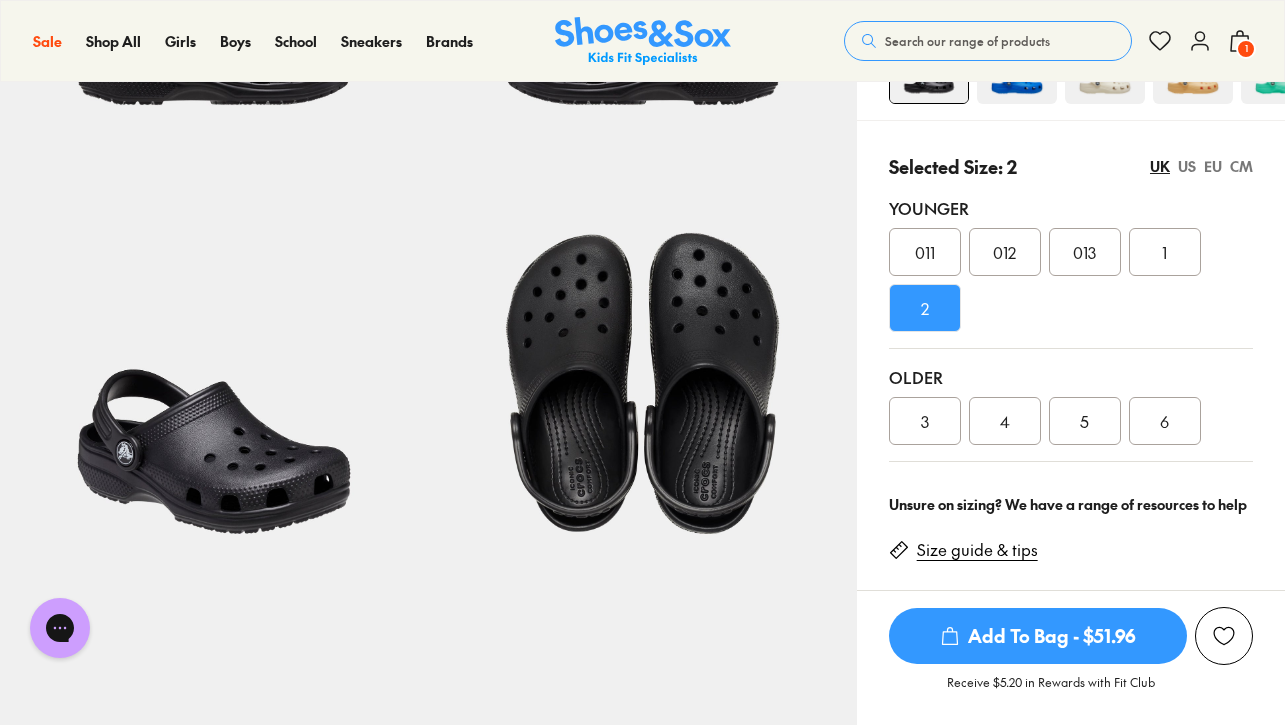 scroll, scrollTop: 0, scrollLeft: 0, axis: both 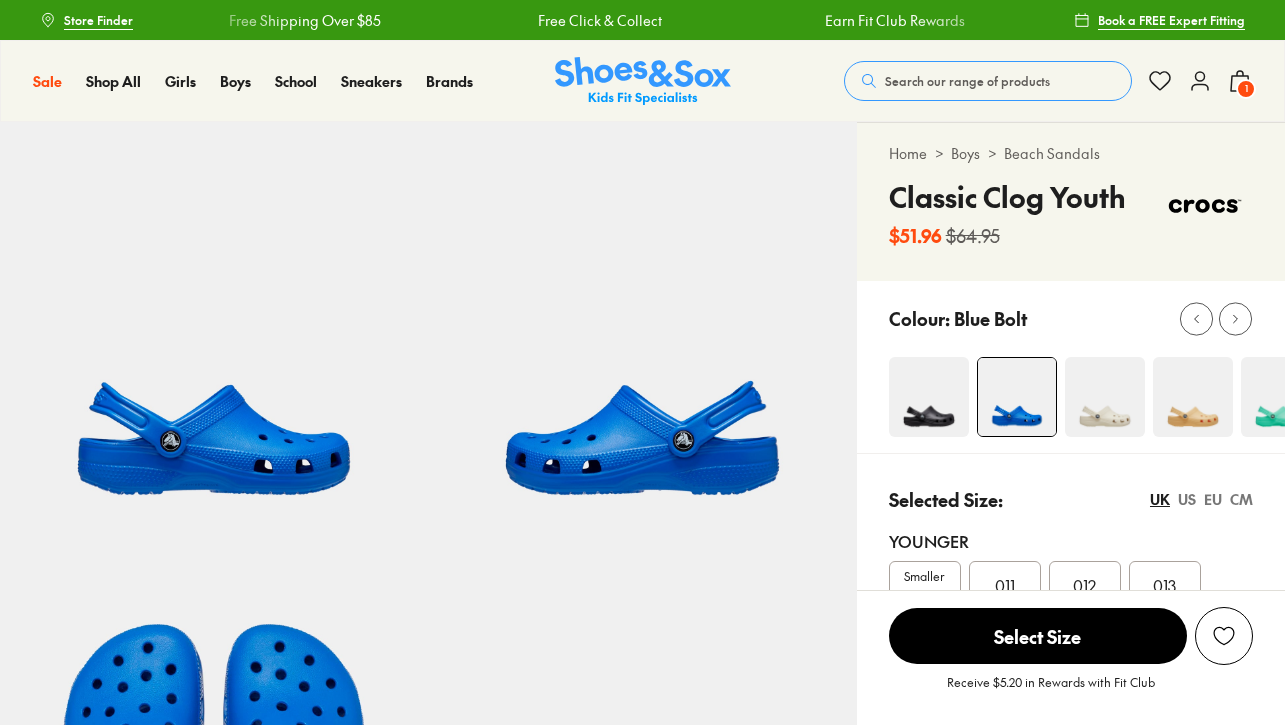 select on "*" 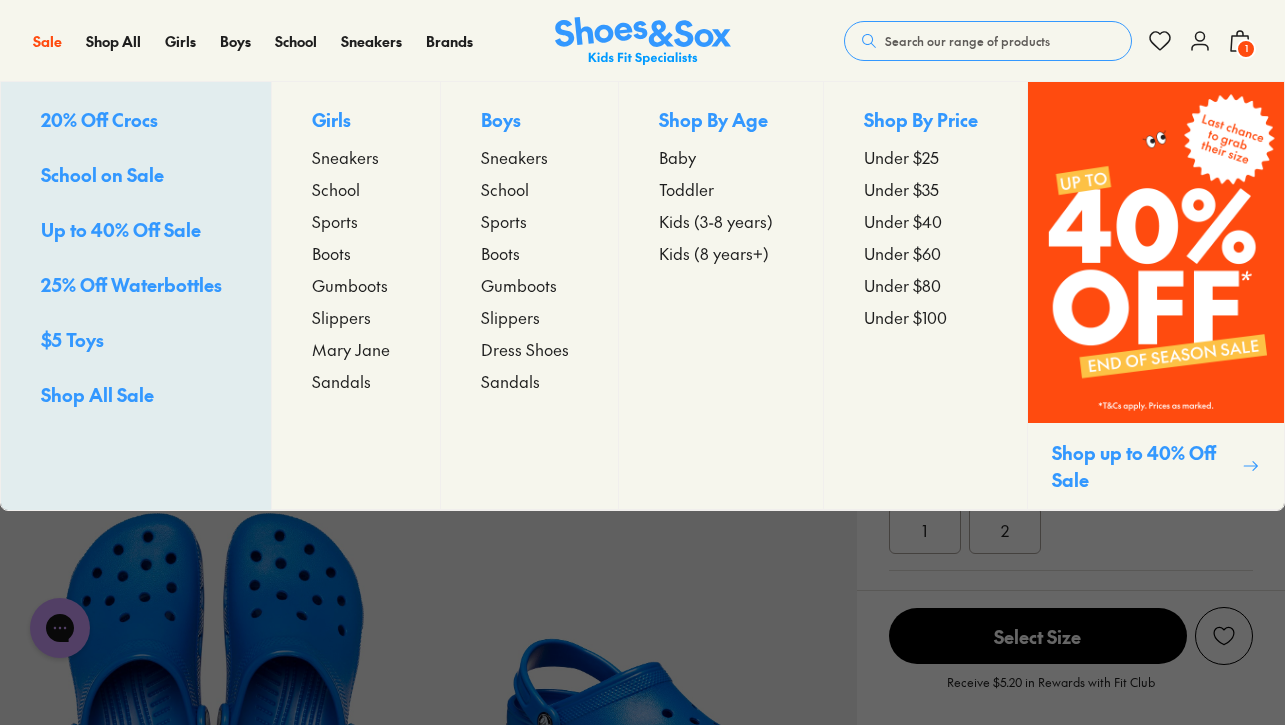 scroll, scrollTop: 0, scrollLeft: 0, axis: both 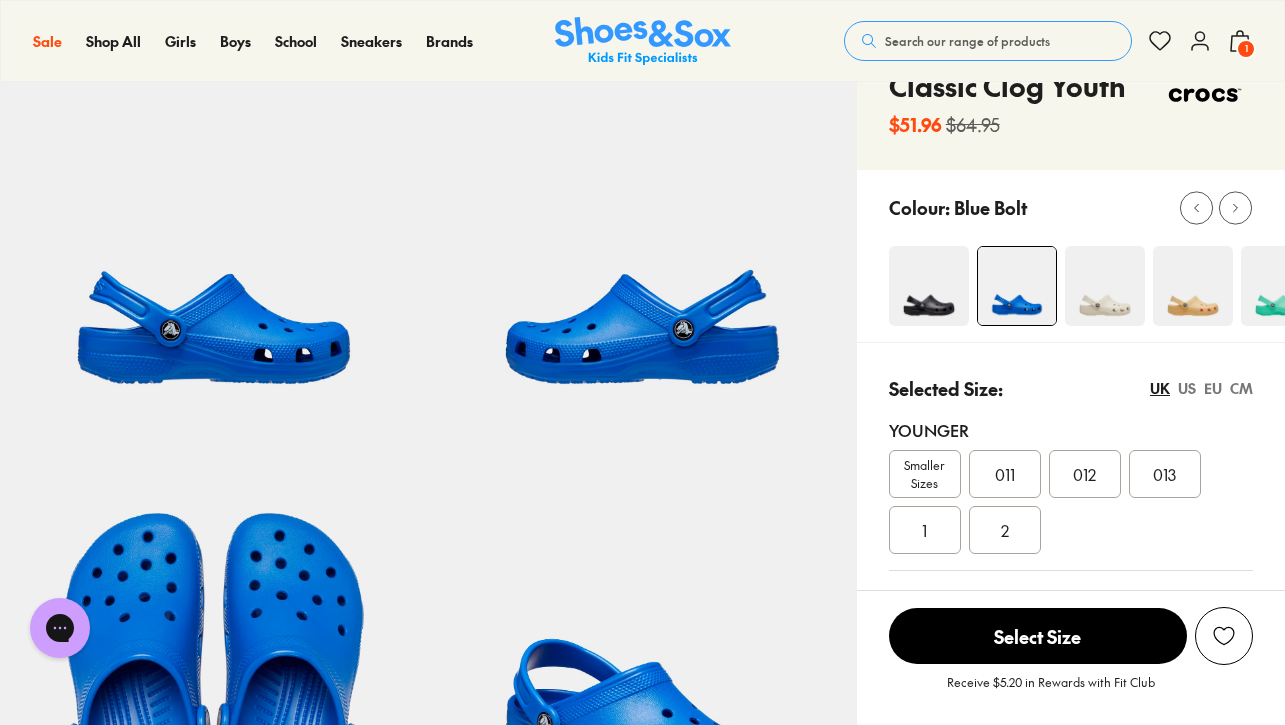 click on "Smaller Sizes" at bounding box center (925, 474) 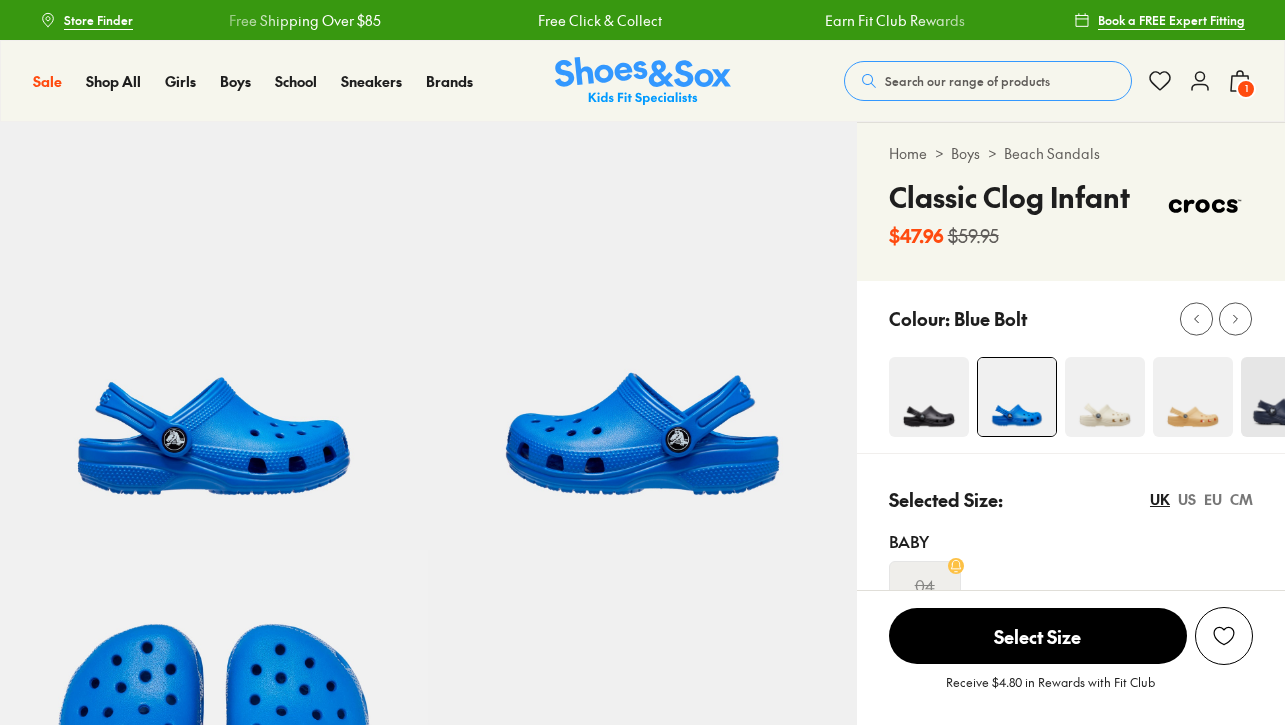 scroll, scrollTop: 0, scrollLeft: 0, axis: both 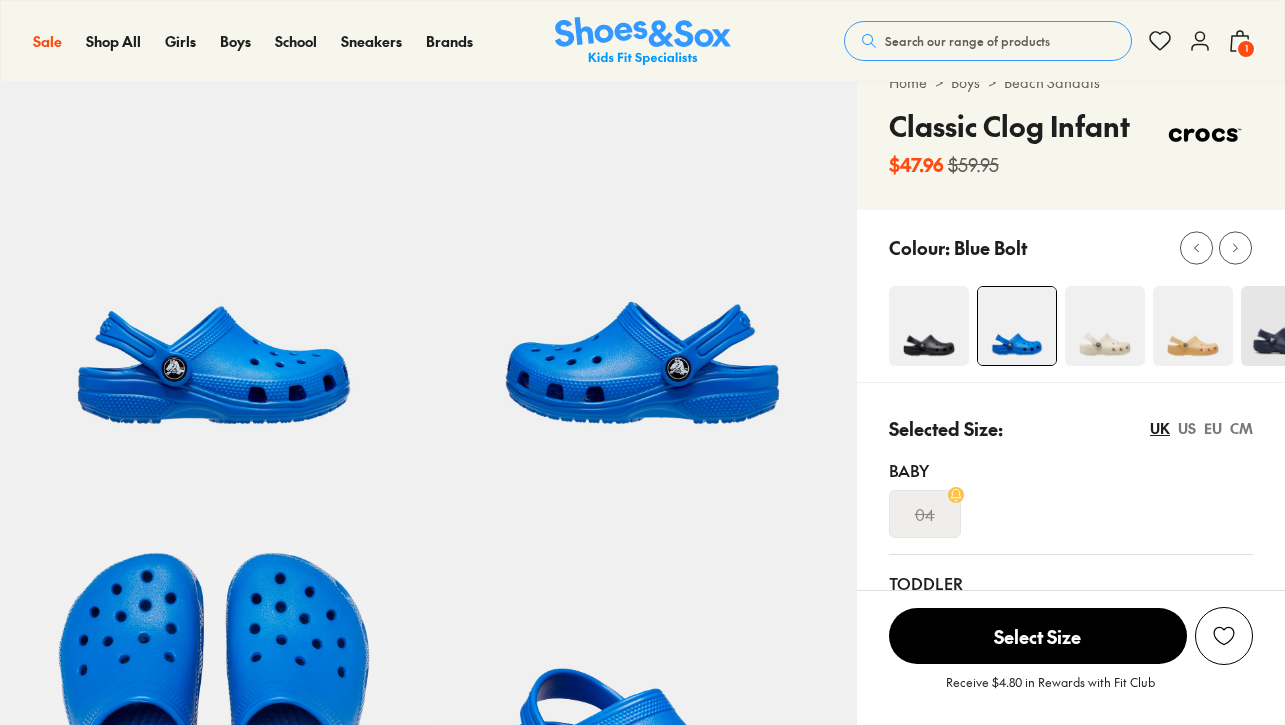 select on "*" 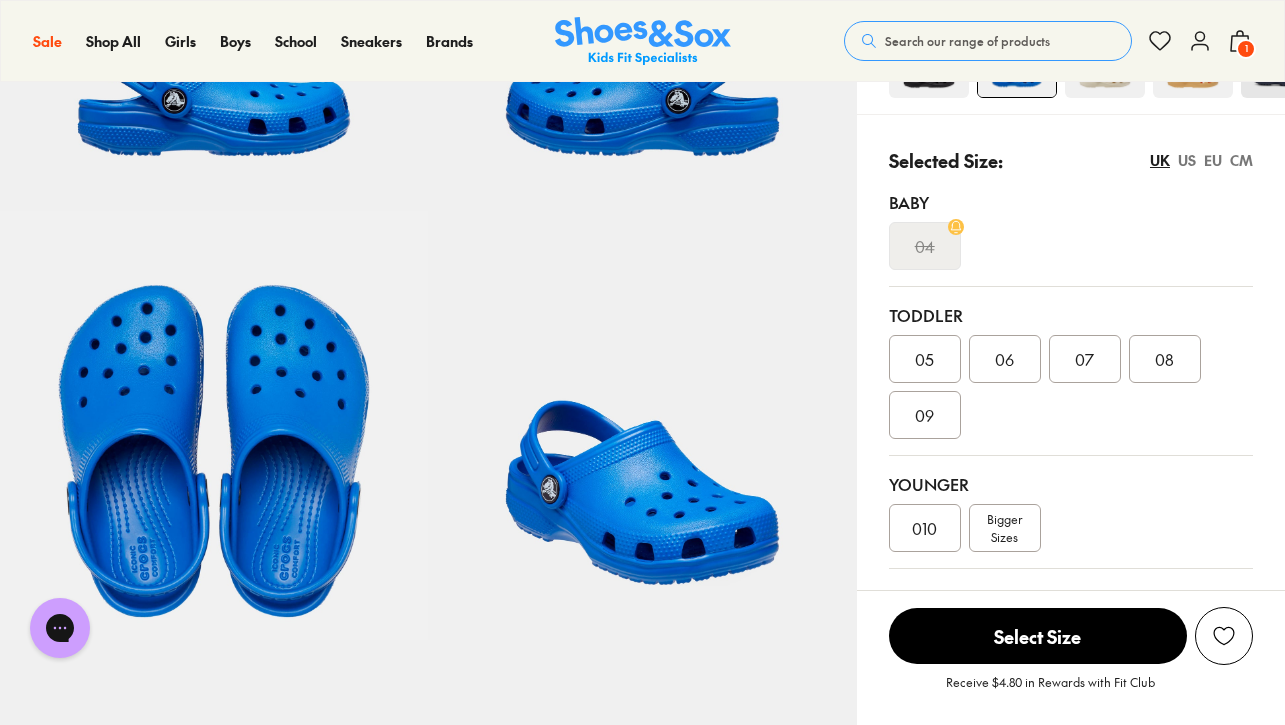 scroll, scrollTop: 345, scrollLeft: 0, axis: vertical 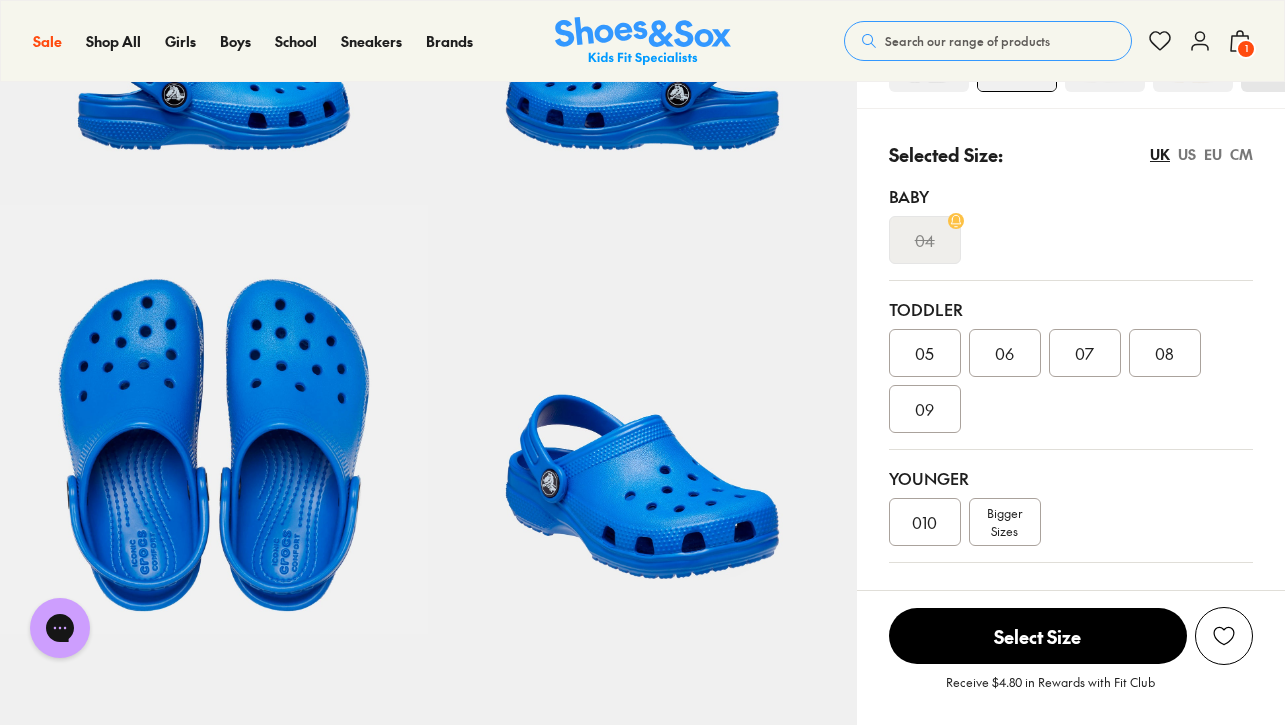 click on "05" at bounding box center [924, 353] 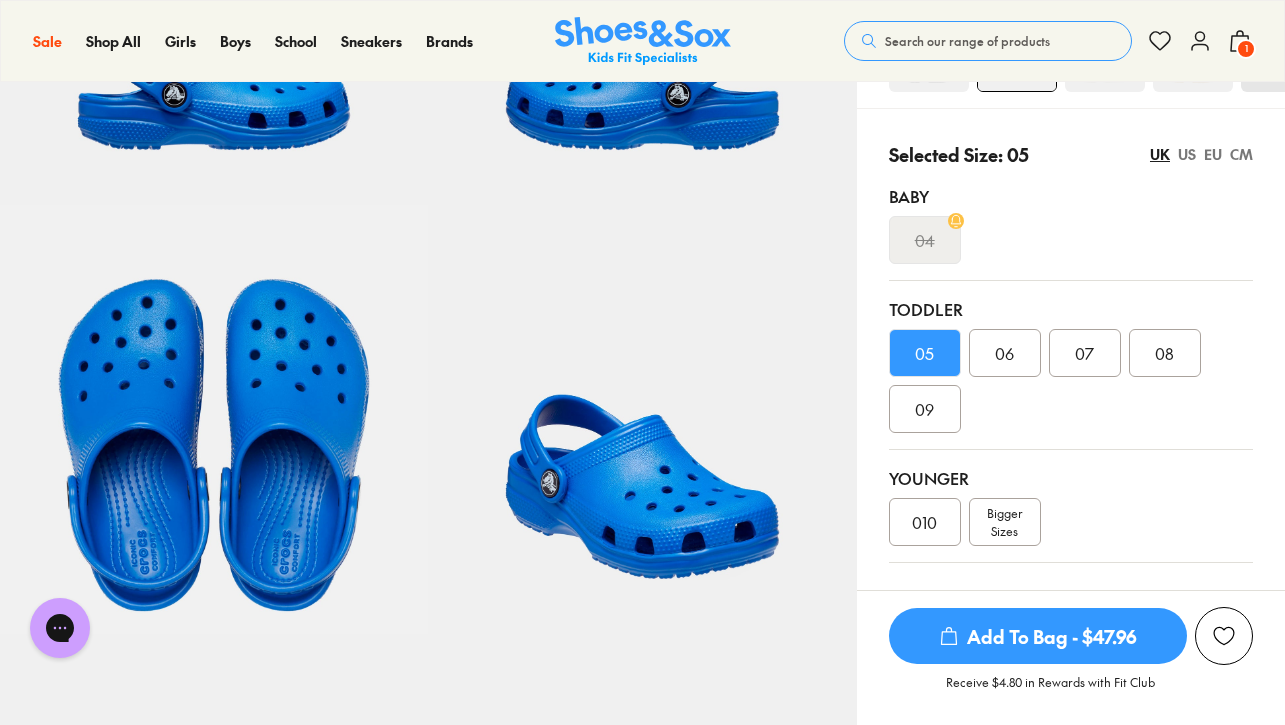 click on "Add To Bag - $47.96" at bounding box center (1038, 636) 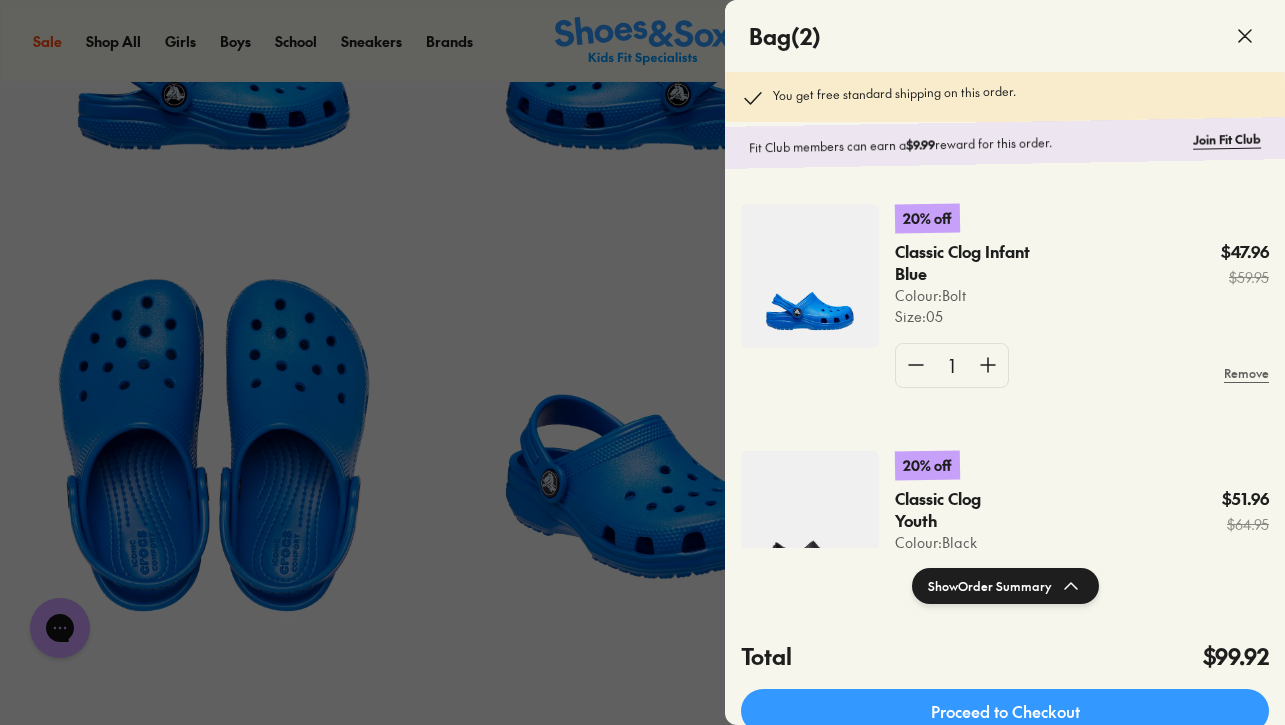 scroll, scrollTop: 0, scrollLeft: 0, axis: both 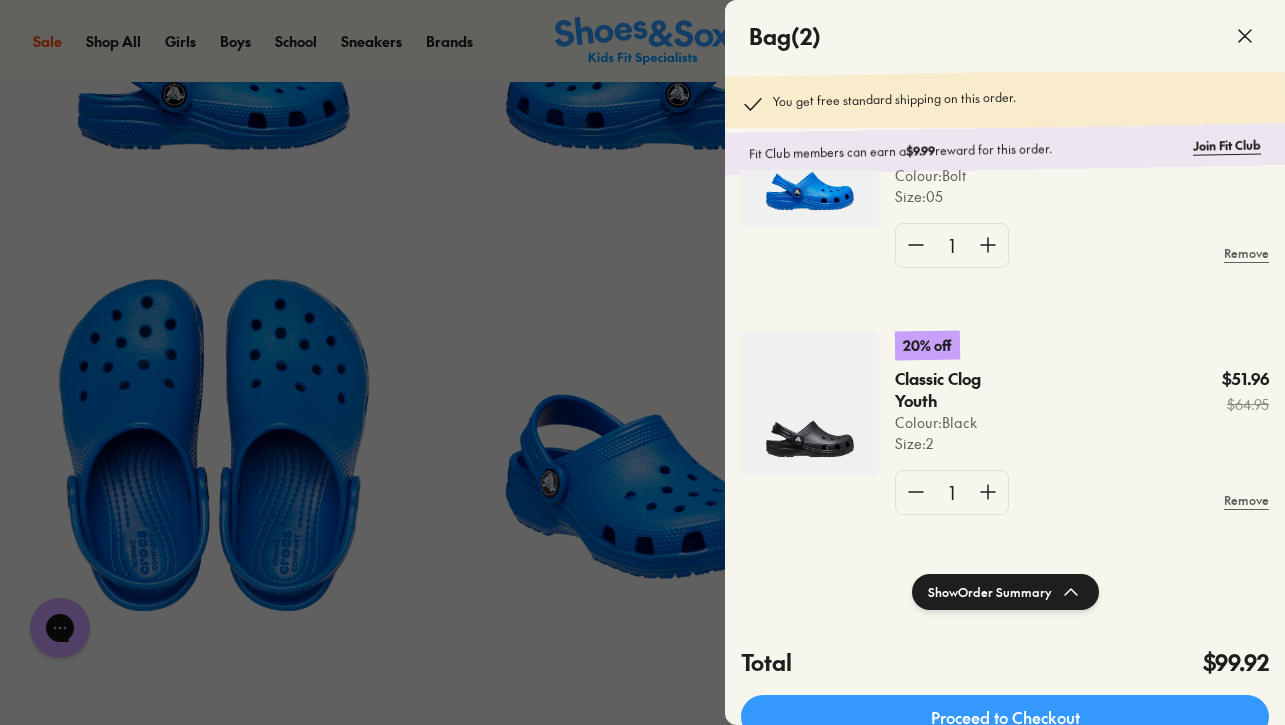 click 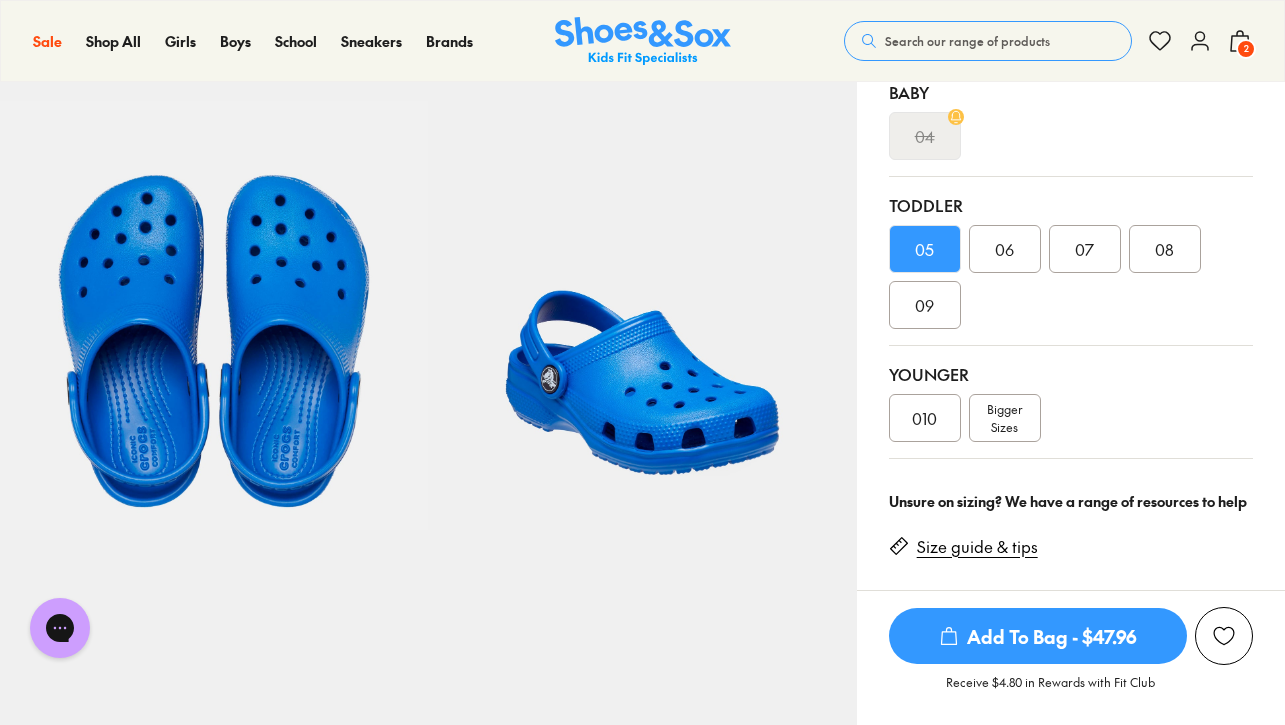 scroll, scrollTop: 459, scrollLeft: 0, axis: vertical 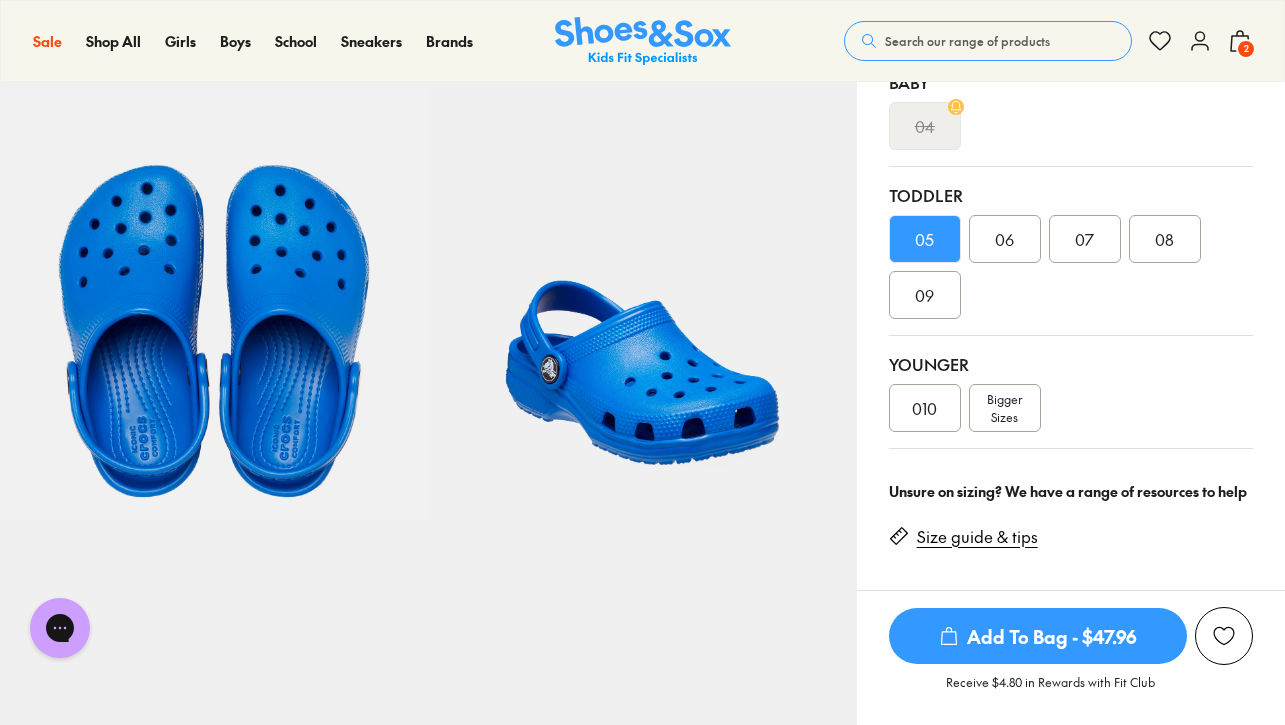 click on "Size guide & tips" at bounding box center (977, 537) 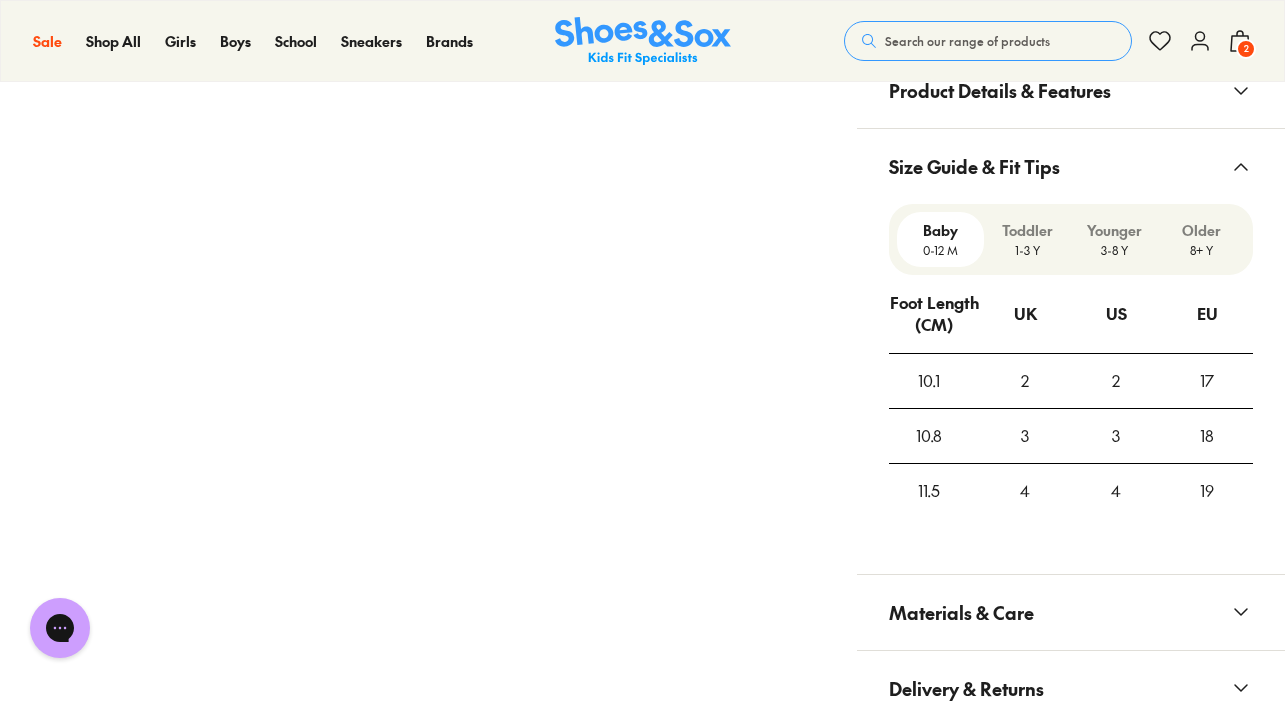 scroll, scrollTop: 1540, scrollLeft: 0, axis: vertical 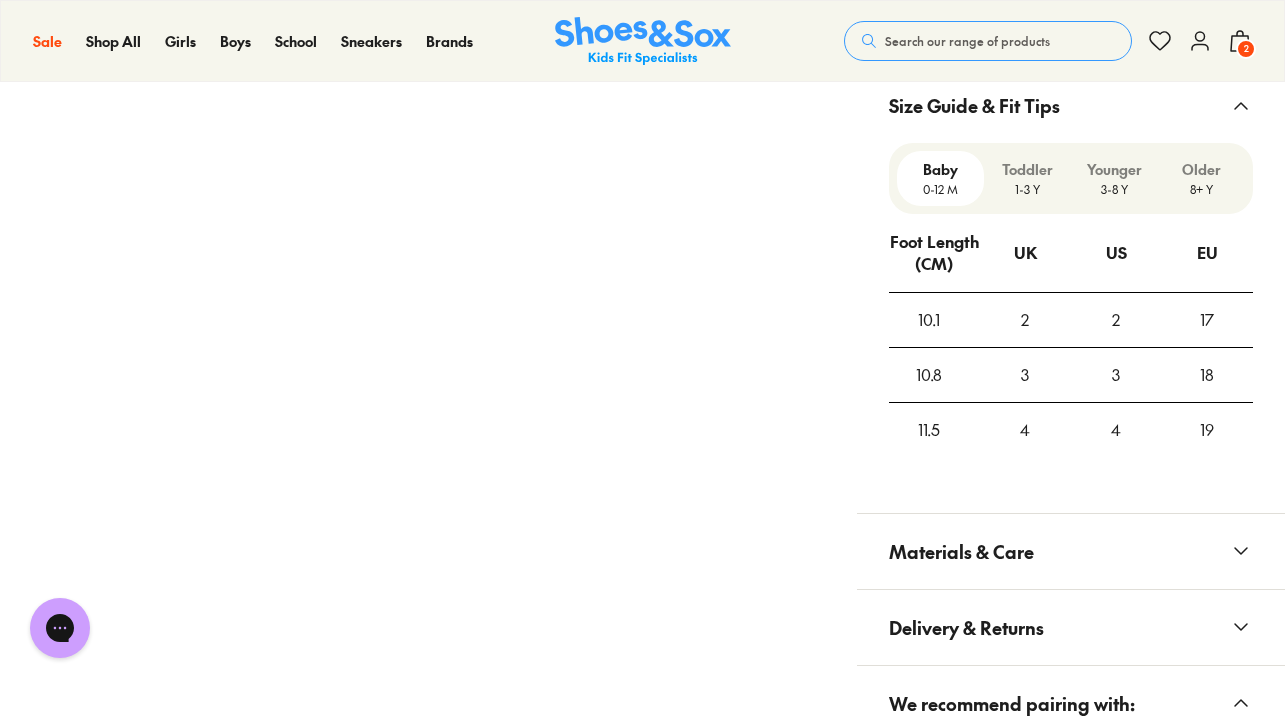 click on "1-3 Y" at bounding box center (1027, 189) 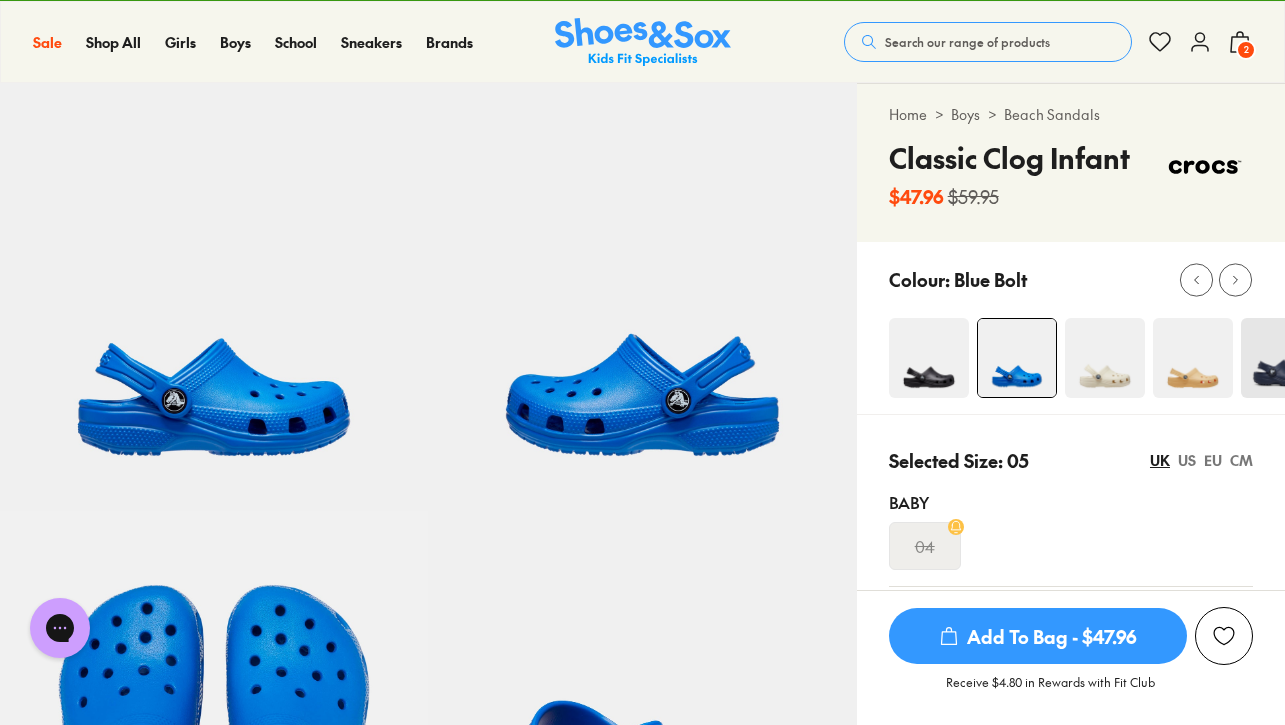 scroll, scrollTop: 36, scrollLeft: 0, axis: vertical 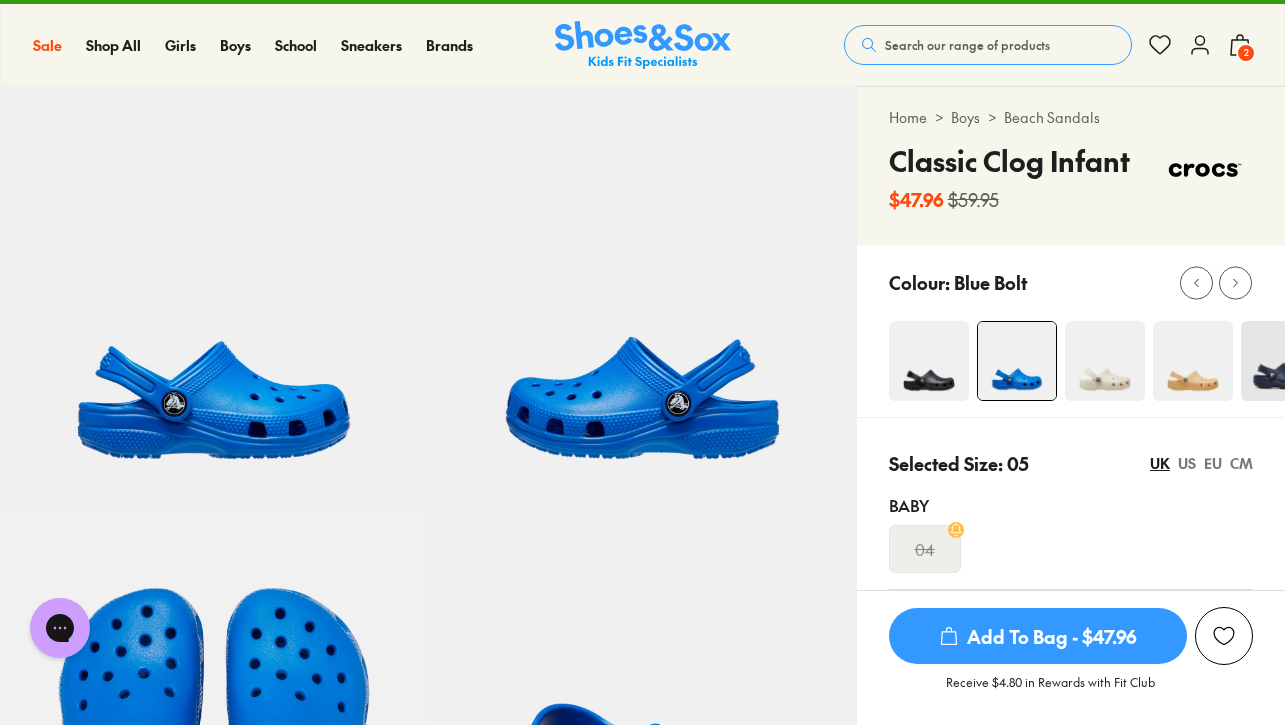 click on "2" at bounding box center [1246, 53] 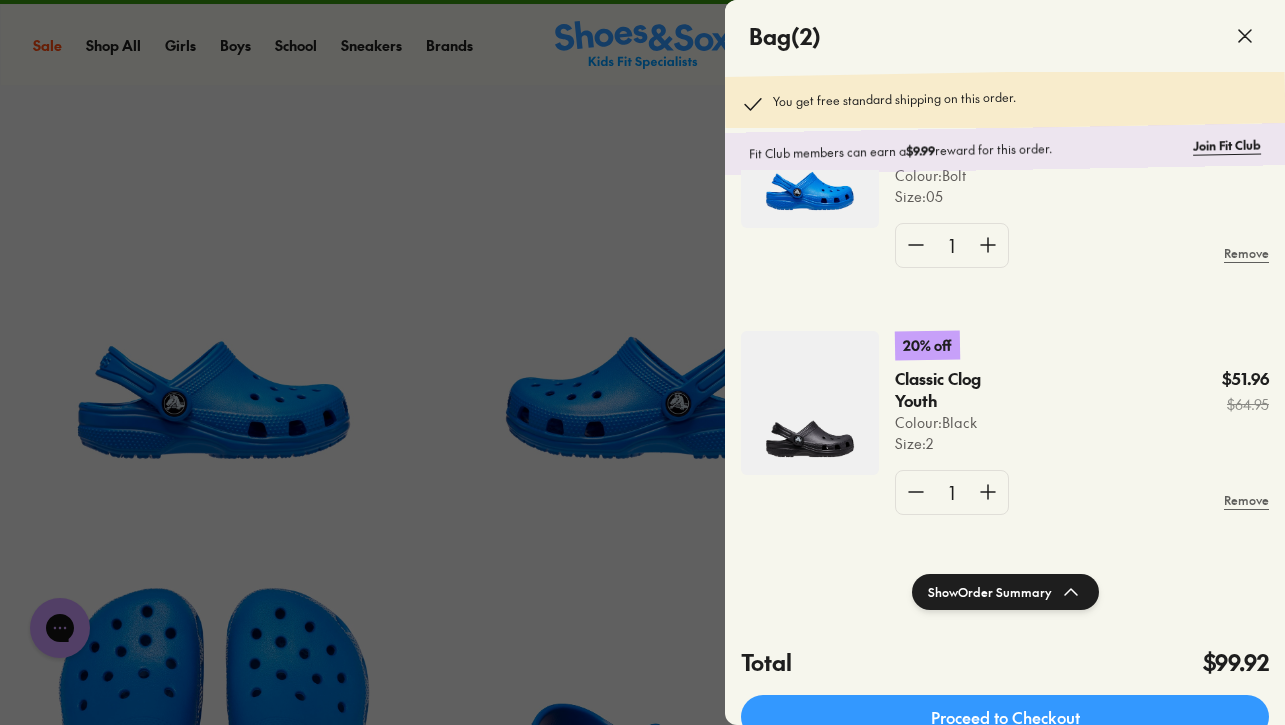 scroll, scrollTop: 133, scrollLeft: 0, axis: vertical 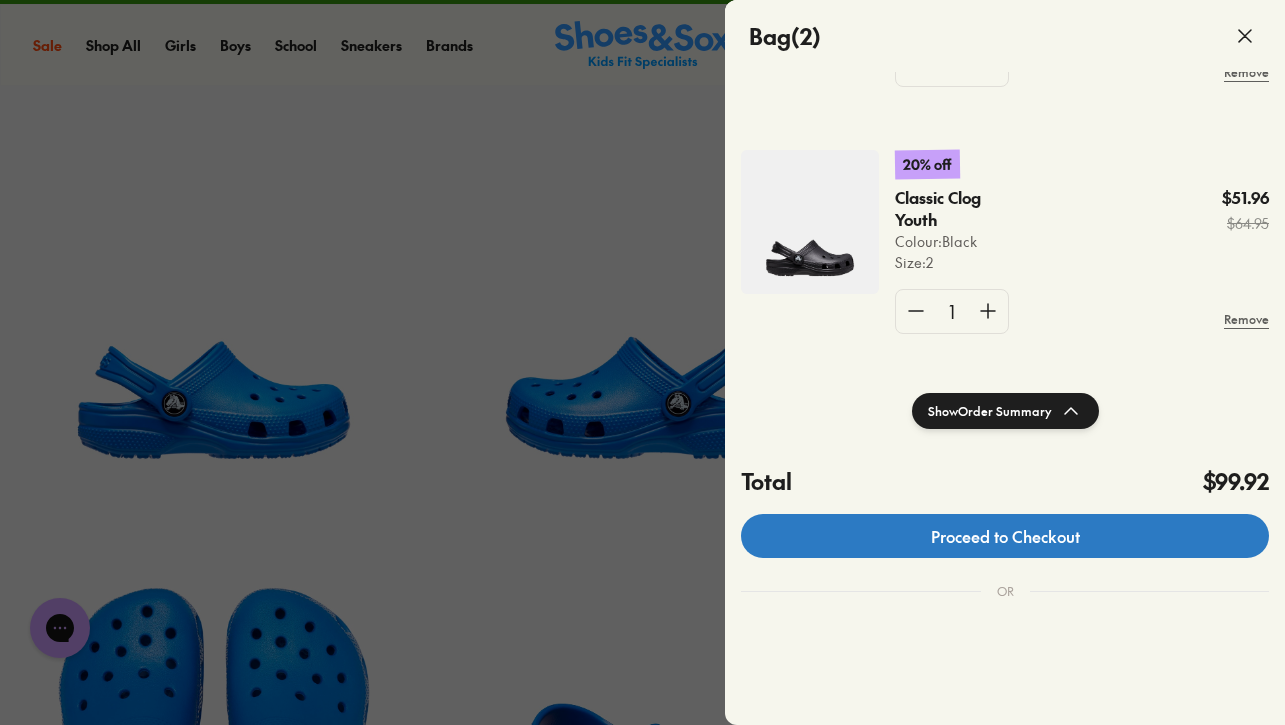 click on "Proceed to Checkout" 